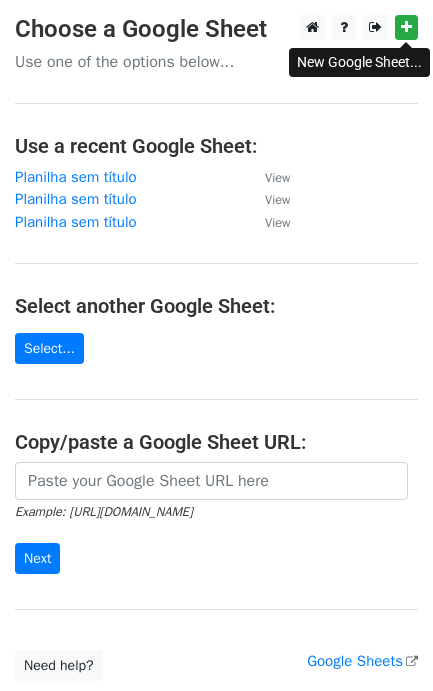 scroll, scrollTop: 0, scrollLeft: 0, axis: both 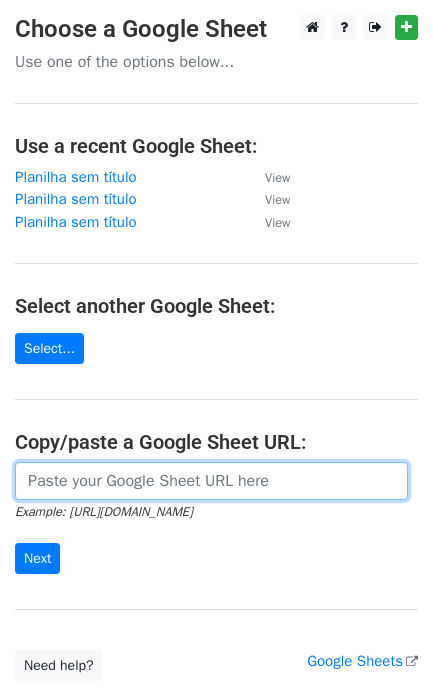 click at bounding box center [211, 481] 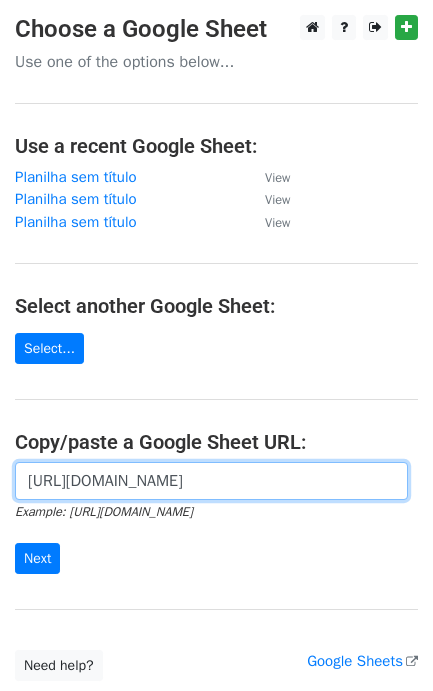 scroll, scrollTop: 0, scrollLeft: 420, axis: horizontal 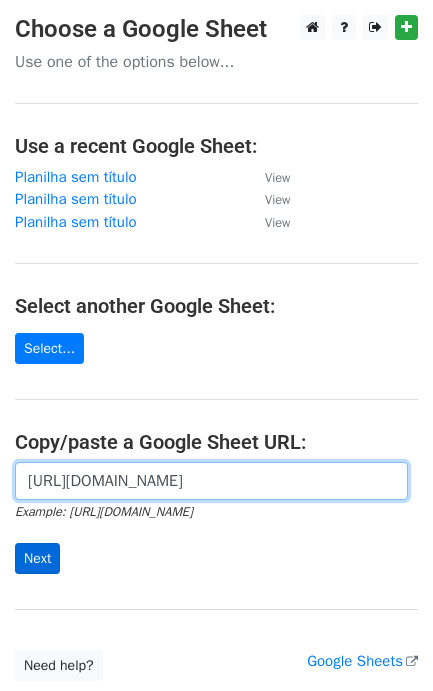 type on "https://docs.google.com/spreadsheets/d/1aSRD--RJTF_tdTCql9xHGNyyCLICYrSzz-Bs-QbiN6g/edit?gid=0#gid=0" 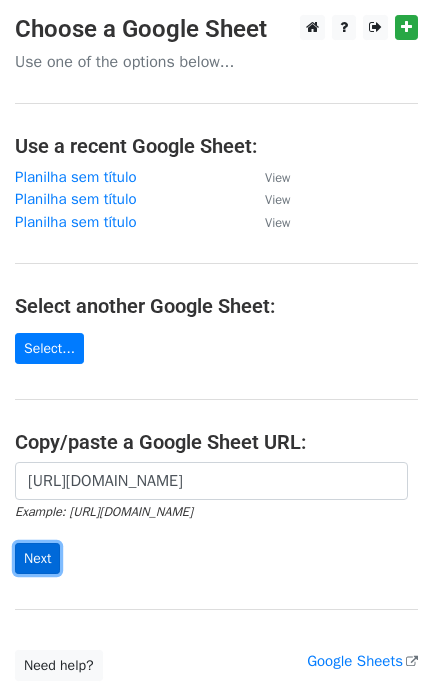 click on "Next" at bounding box center (37, 558) 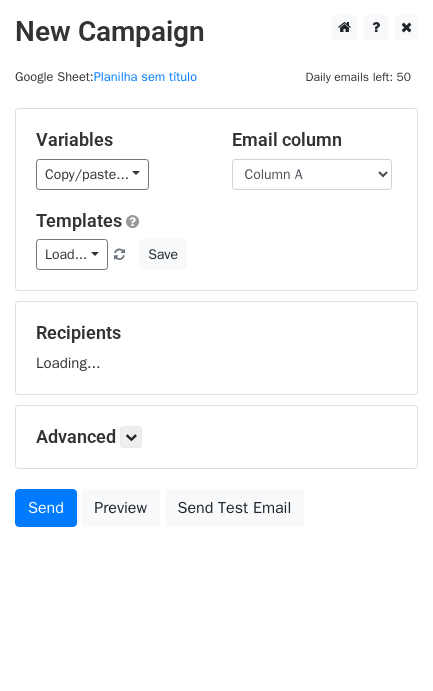 scroll, scrollTop: 0, scrollLeft: 0, axis: both 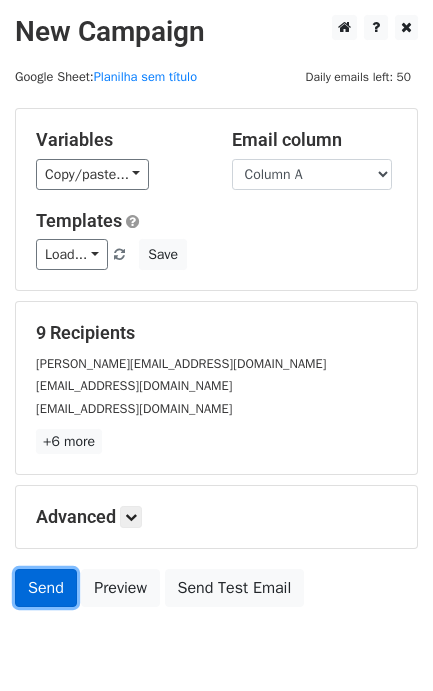 click on "Send" at bounding box center [46, 588] 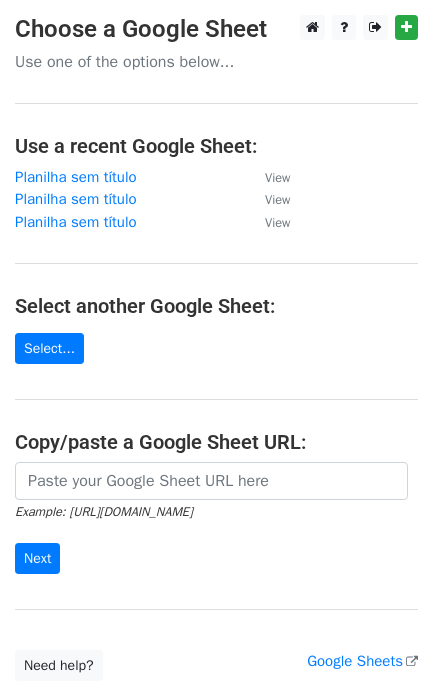 scroll, scrollTop: 0, scrollLeft: 0, axis: both 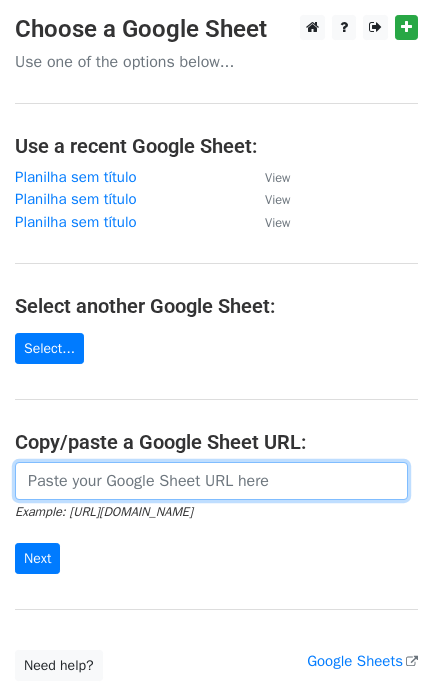 click at bounding box center [211, 481] 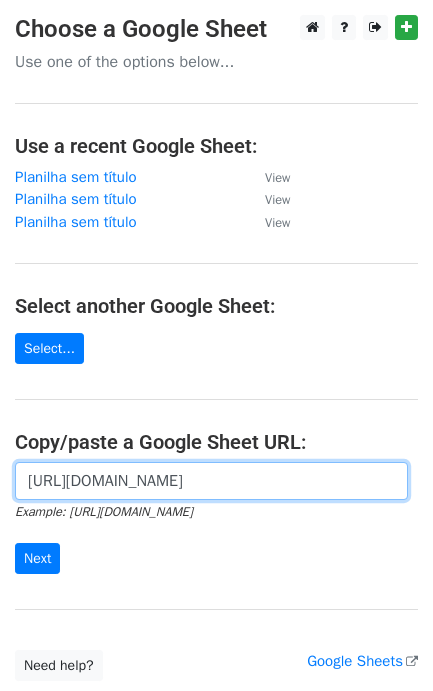 scroll, scrollTop: 0, scrollLeft: 420, axis: horizontal 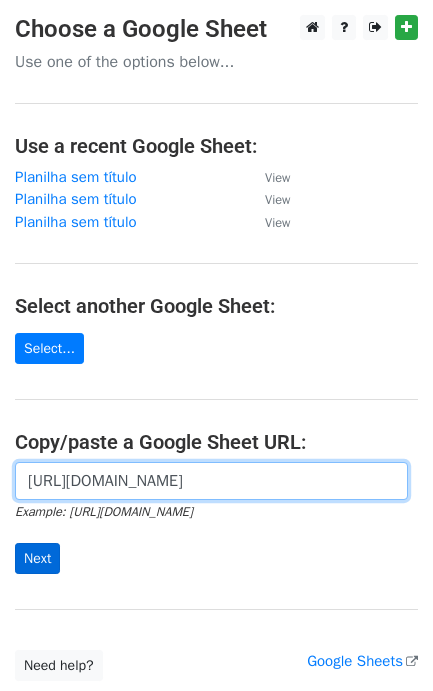 type on "https://docs.google.com/spreadsheets/d/1aSRD--RJTF_tdTCql9xHGNyyCLICYrSzz-Bs-QbiN6g/edit?gid=0#gid=0" 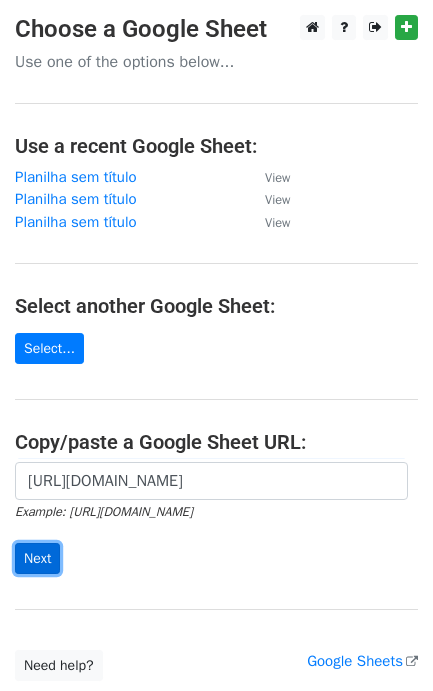 click on "Next" at bounding box center [37, 558] 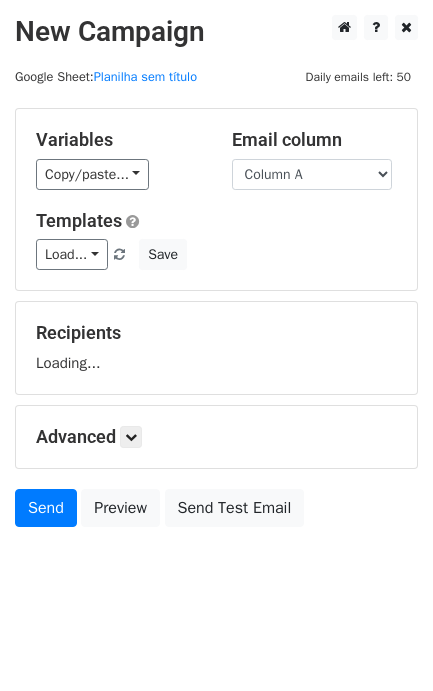 scroll, scrollTop: 0, scrollLeft: 0, axis: both 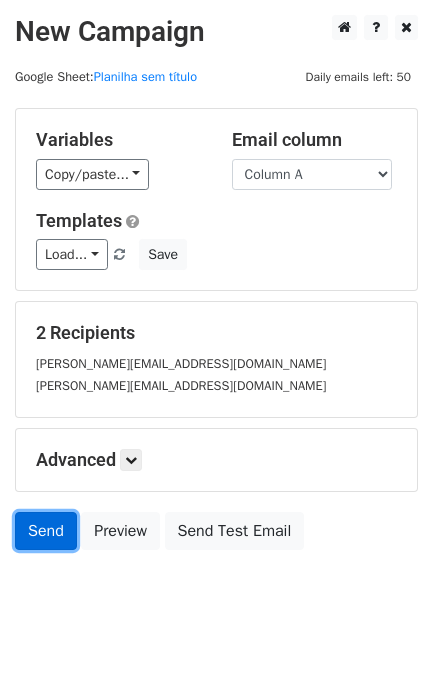 click on "Send" at bounding box center [46, 531] 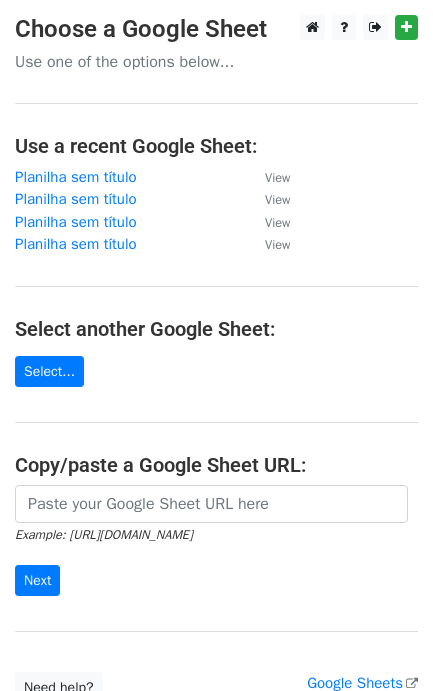 scroll, scrollTop: 0, scrollLeft: 0, axis: both 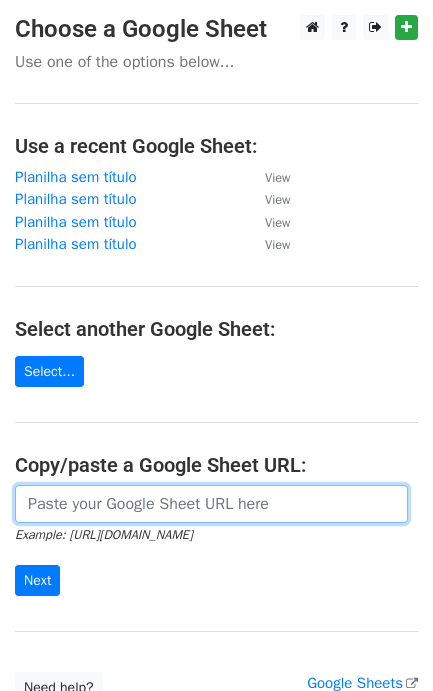click at bounding box center [211, 504] 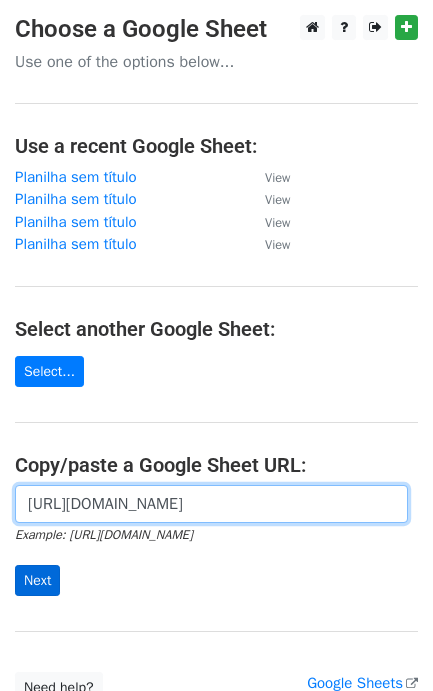 scroll, scrollTop: 0, scrollLeft: 420, axis: horizontal 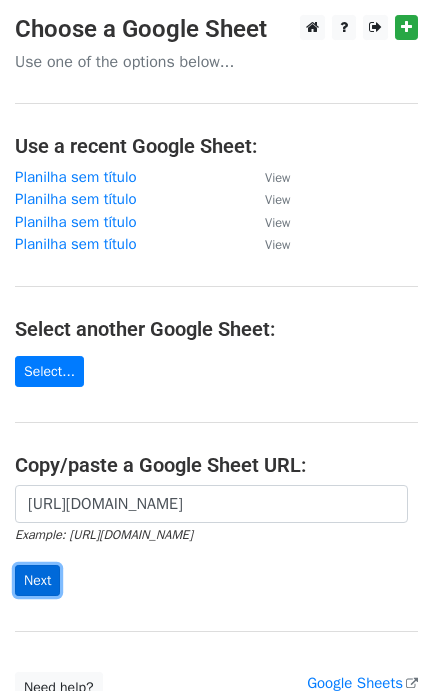 click on "Next" at bounding box center [37, 580] 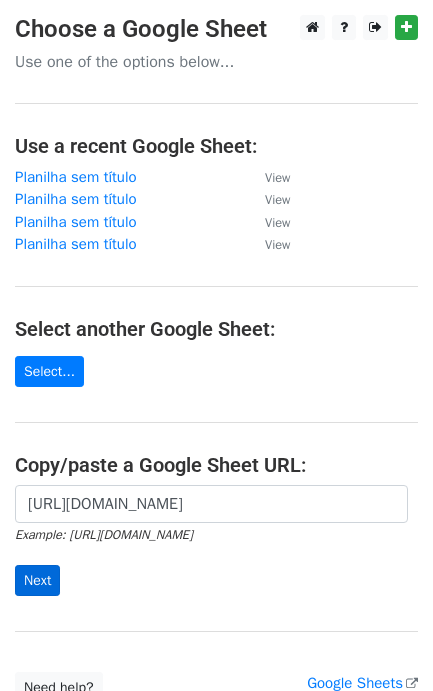 scroll, scrollTop: 0, scrollLeft: 0, axis: both 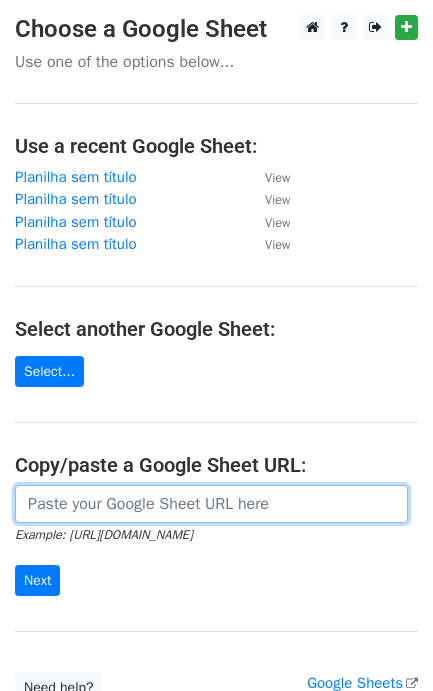 click at bounding box center (211, 504) 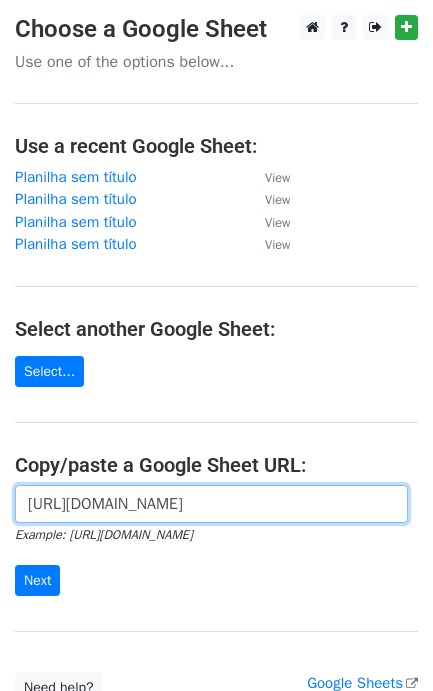 scroll, scrollTop: 0, scrollLeft: 420, axis: horizontal 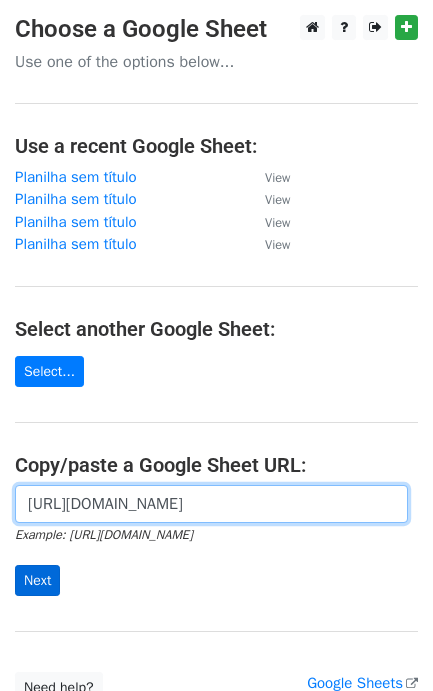 type on "[URL][DOMAIN_NAME]" 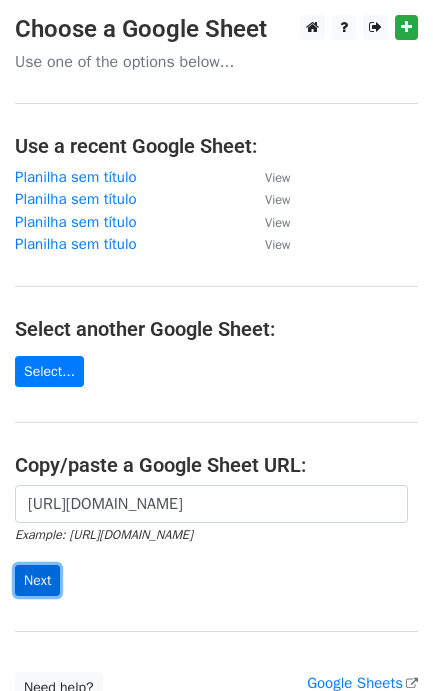click on "Next" at bounding box center [37, 580] 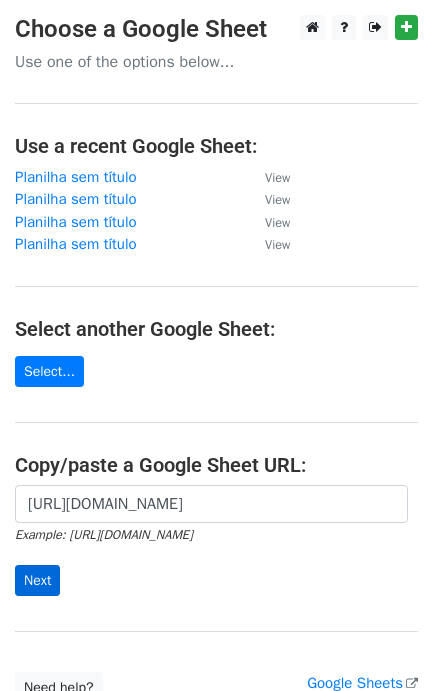 scroll, scrollTop: 0, scrollLeft: 0, axis: both 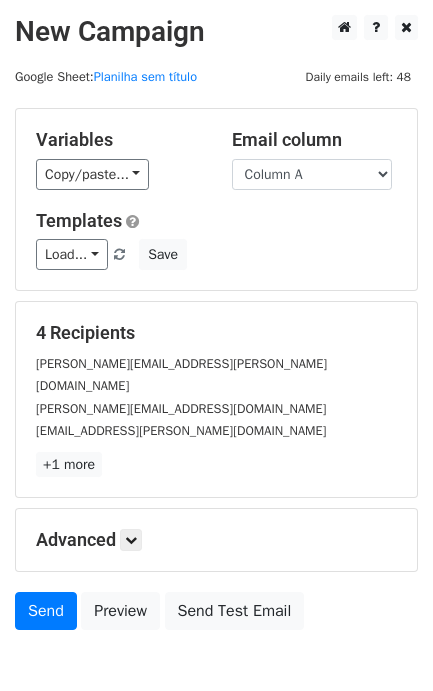 click on "Advanced" at bounding box center [216, 540] 